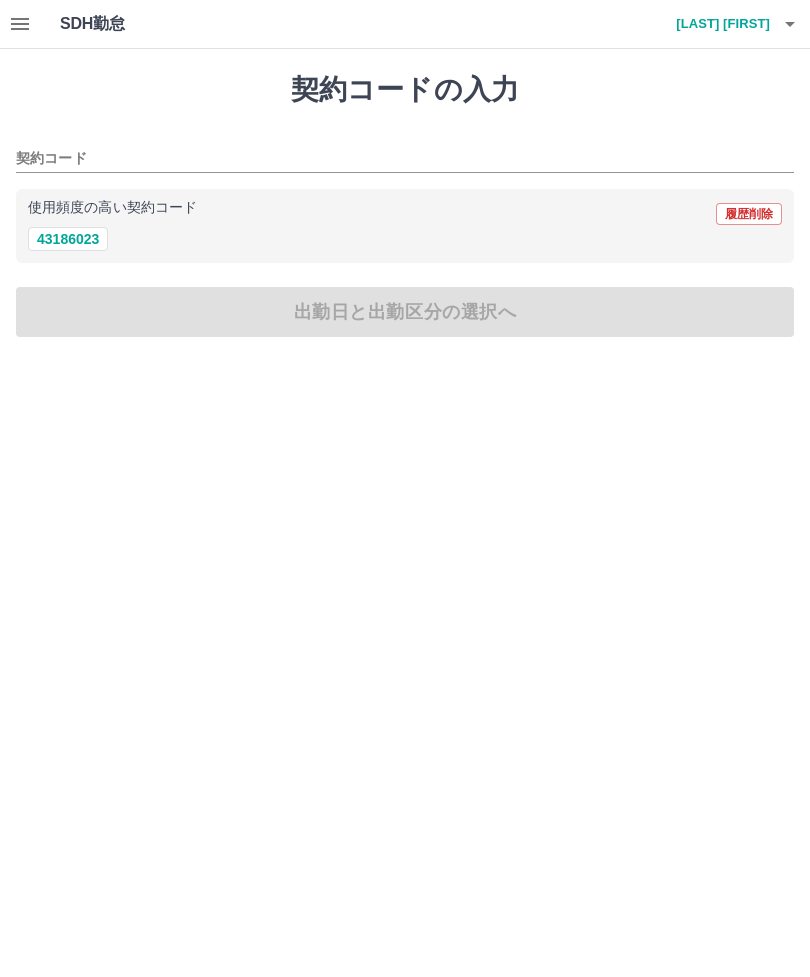 scroll, scrollTop: 0, scrollLeft: 0, axis: both 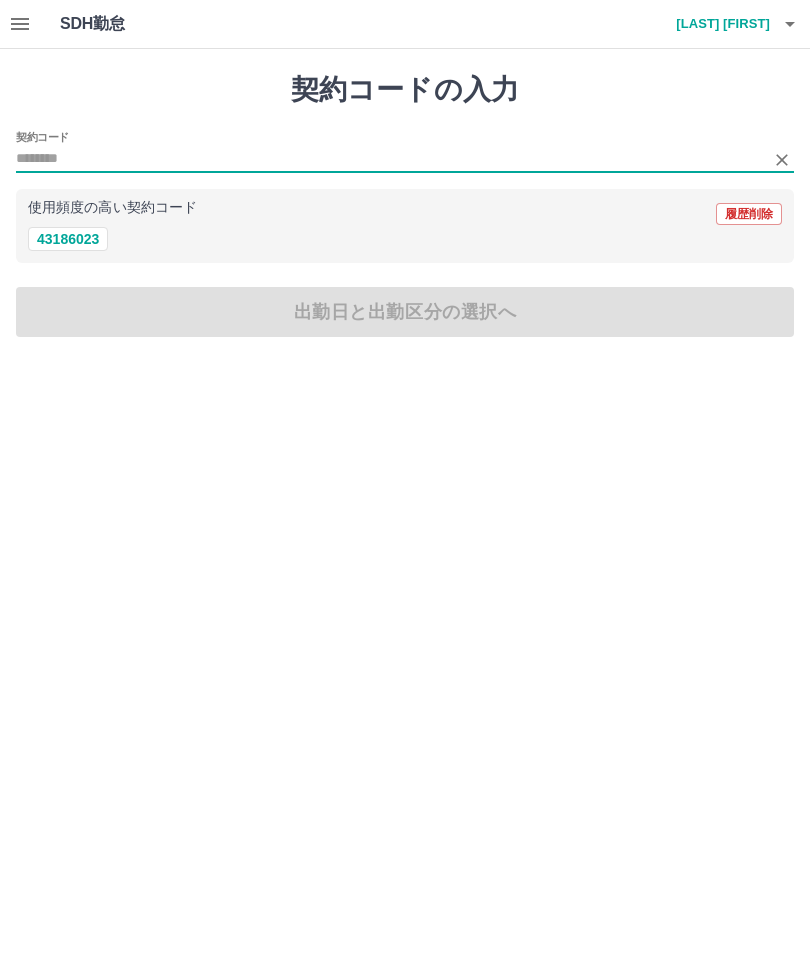 click 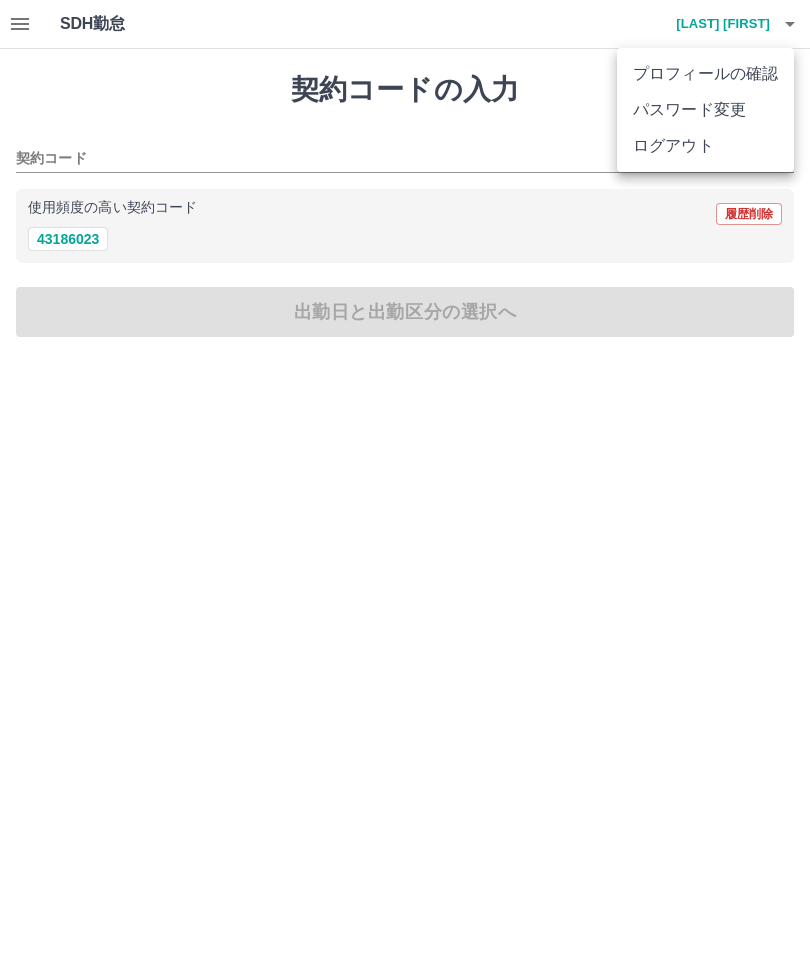 click on "ログアウト" at bounding box center (705, 146) 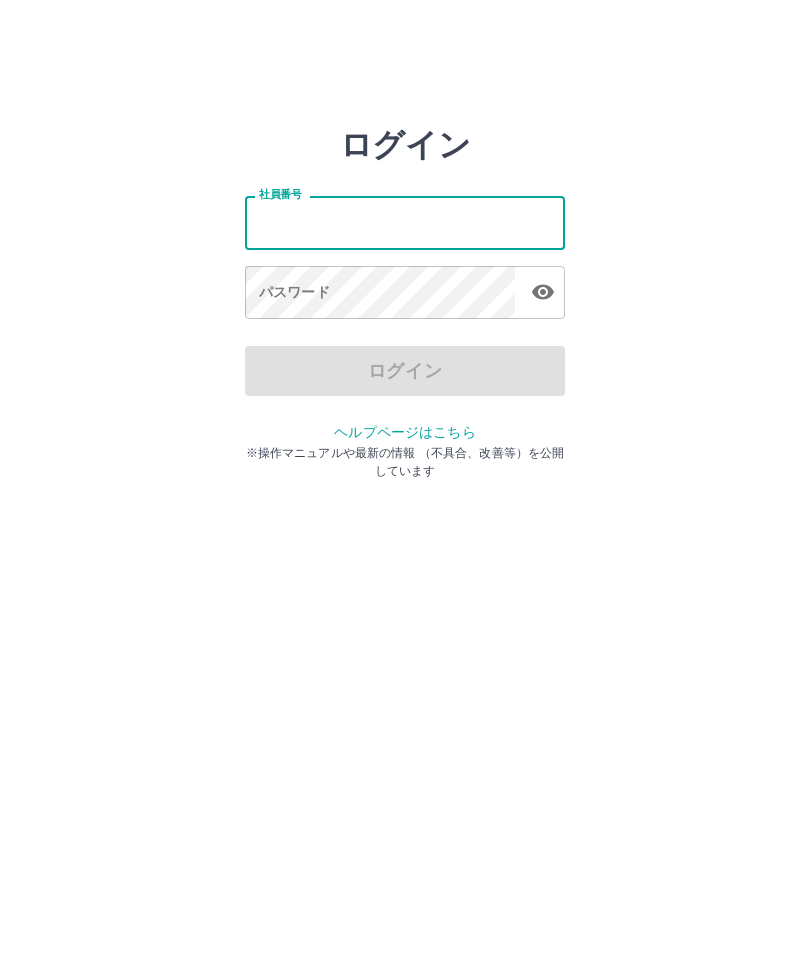scroll, scrollTop: 0, scrollLeft: 0, axis: both 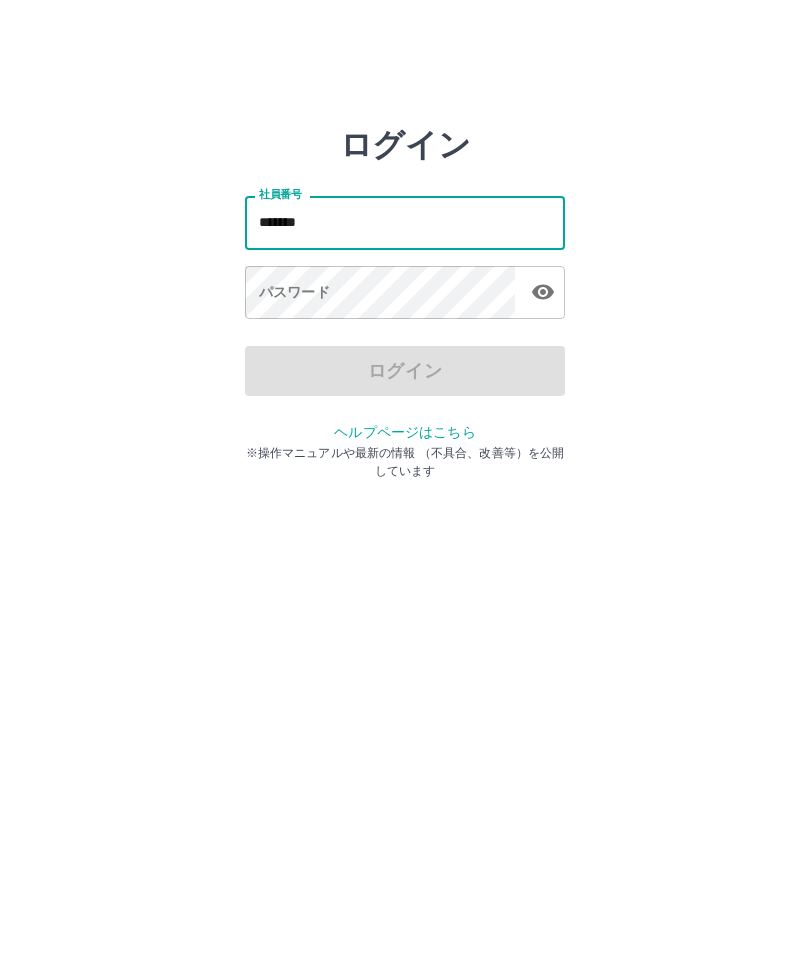 type on "*******" 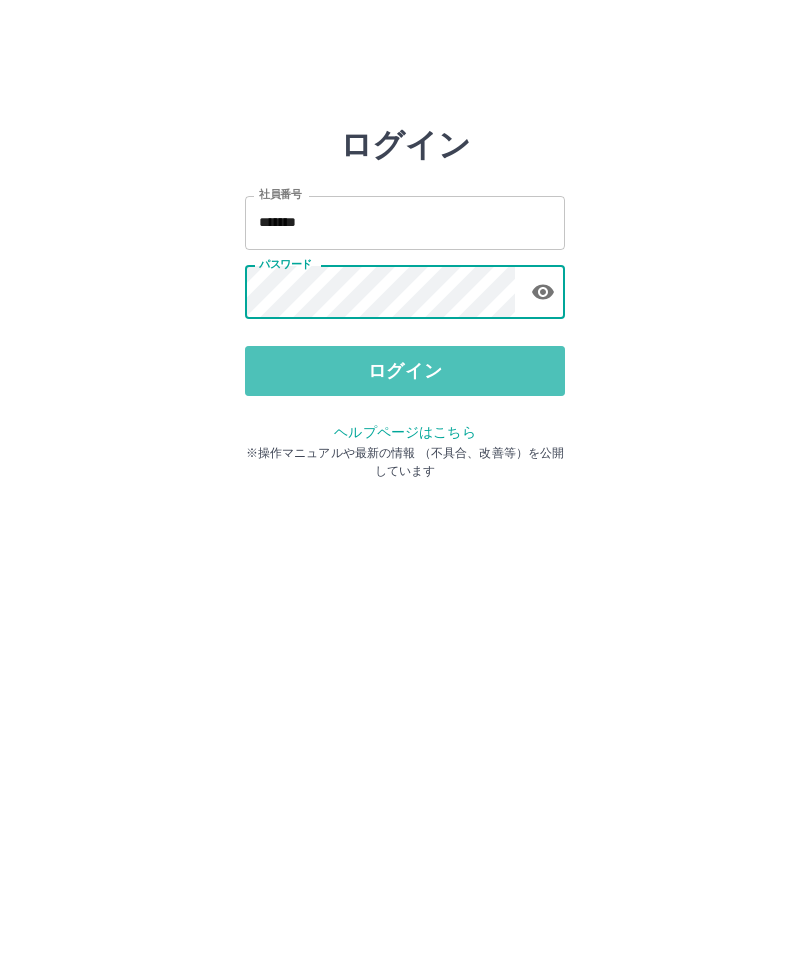 click on "ログイン" at bounding box center [405, 371] 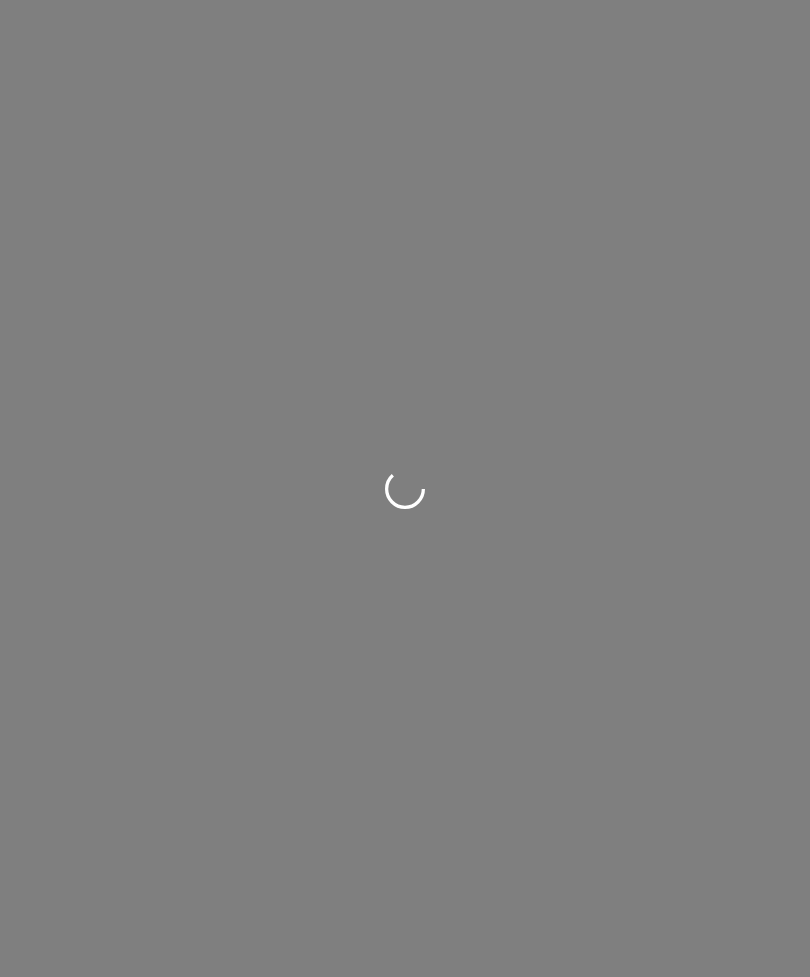scroll, scrollTop: 0, scrollLeft: 0, axis: both 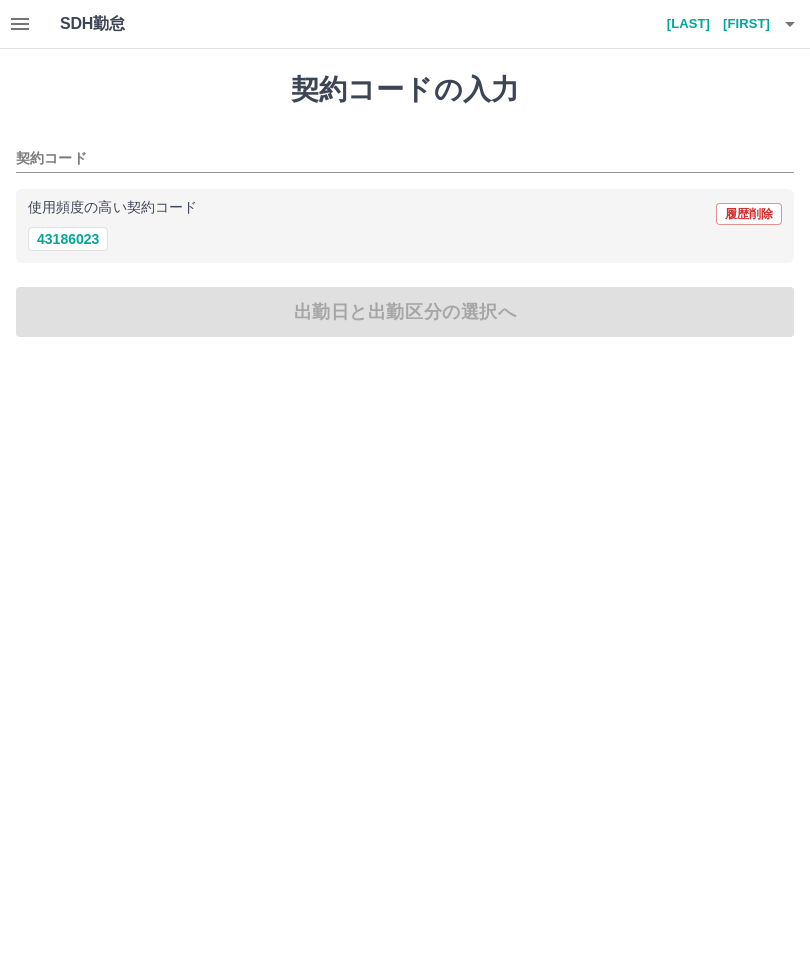 click on "43186023" at bounding box center (68, 239) 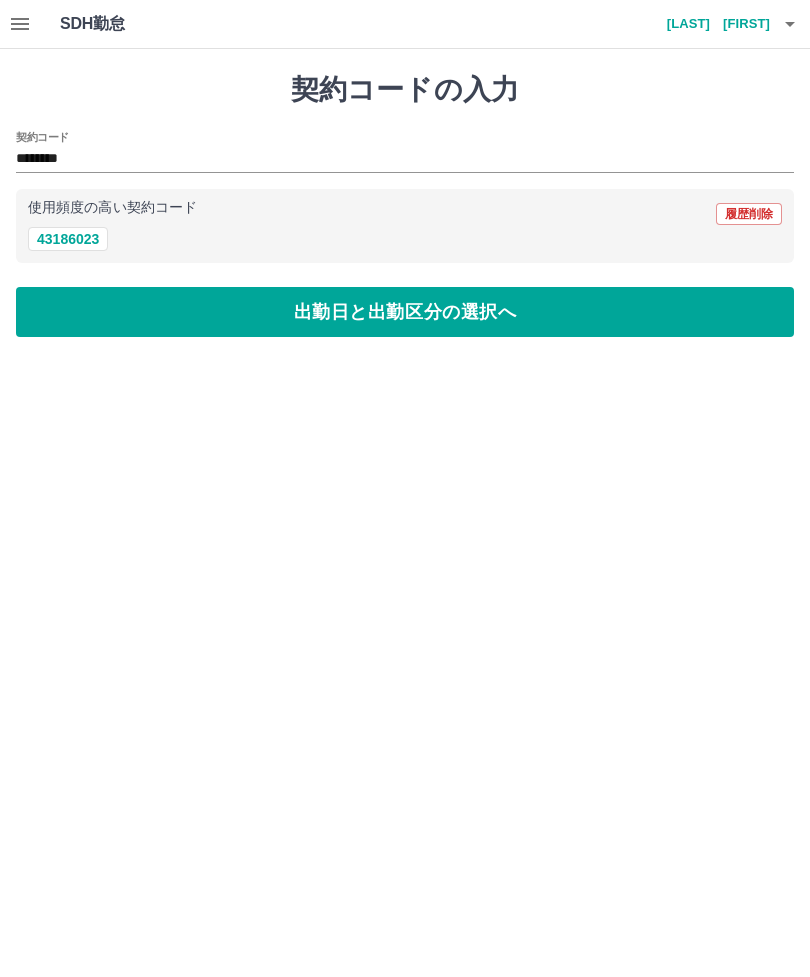 click on "出勤日と出勤区分の選択へ" at bounding box center [405, 312] 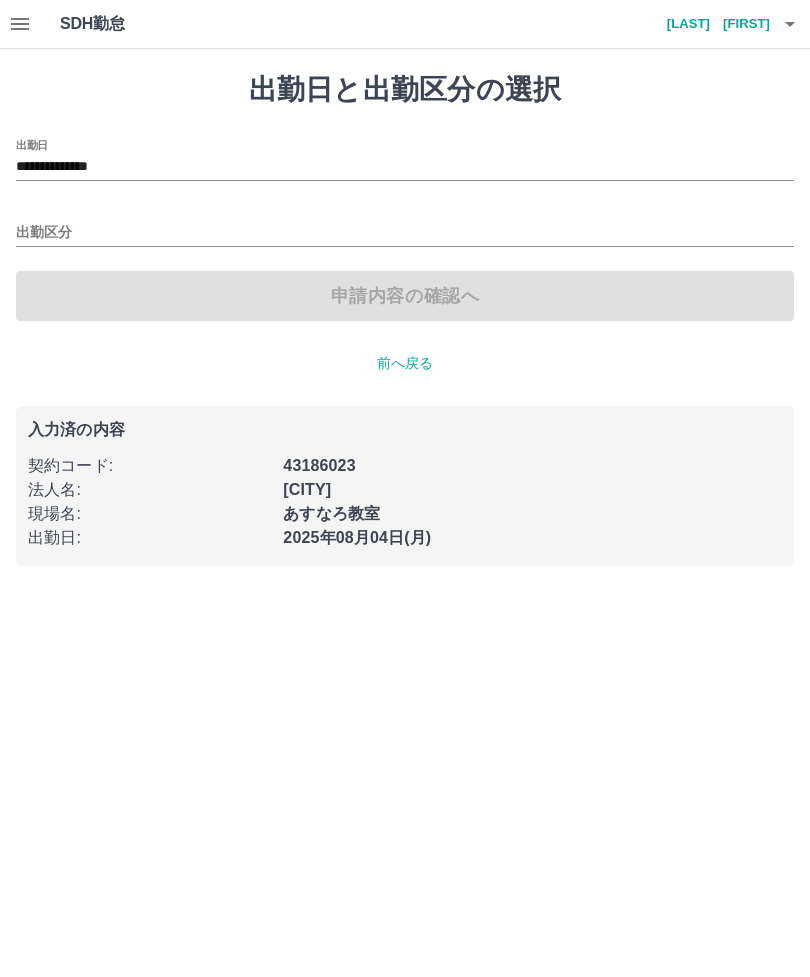 click on "出勤区分" at bounding box center (405, 233) 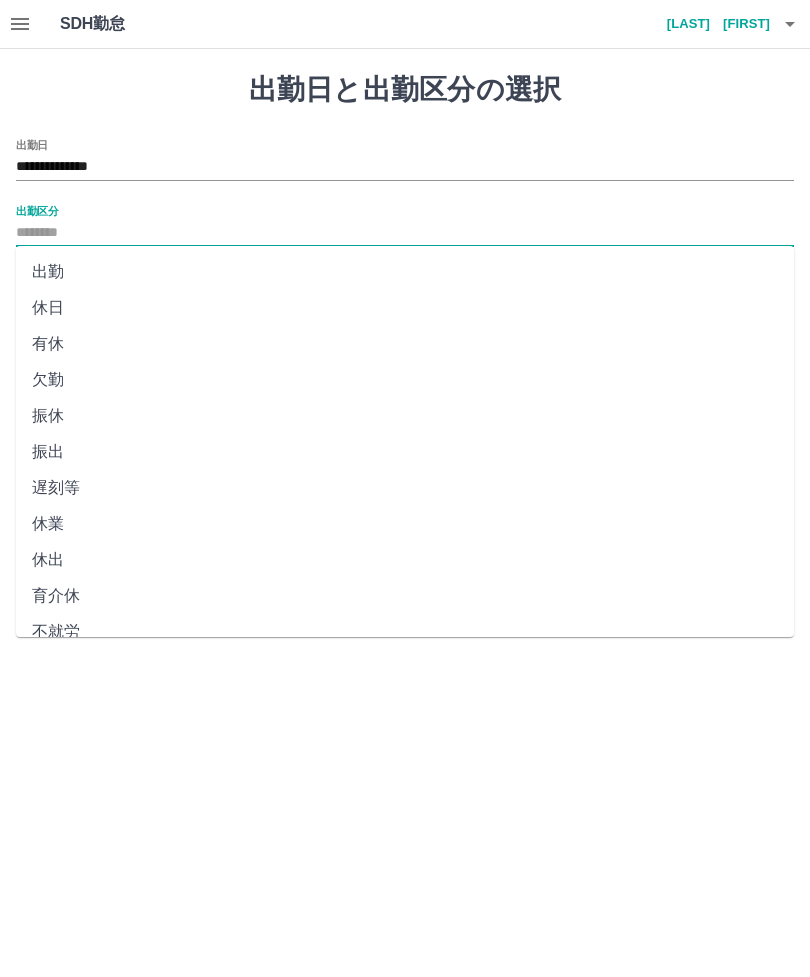 click on "出勤" at bounding box center (405, 272) 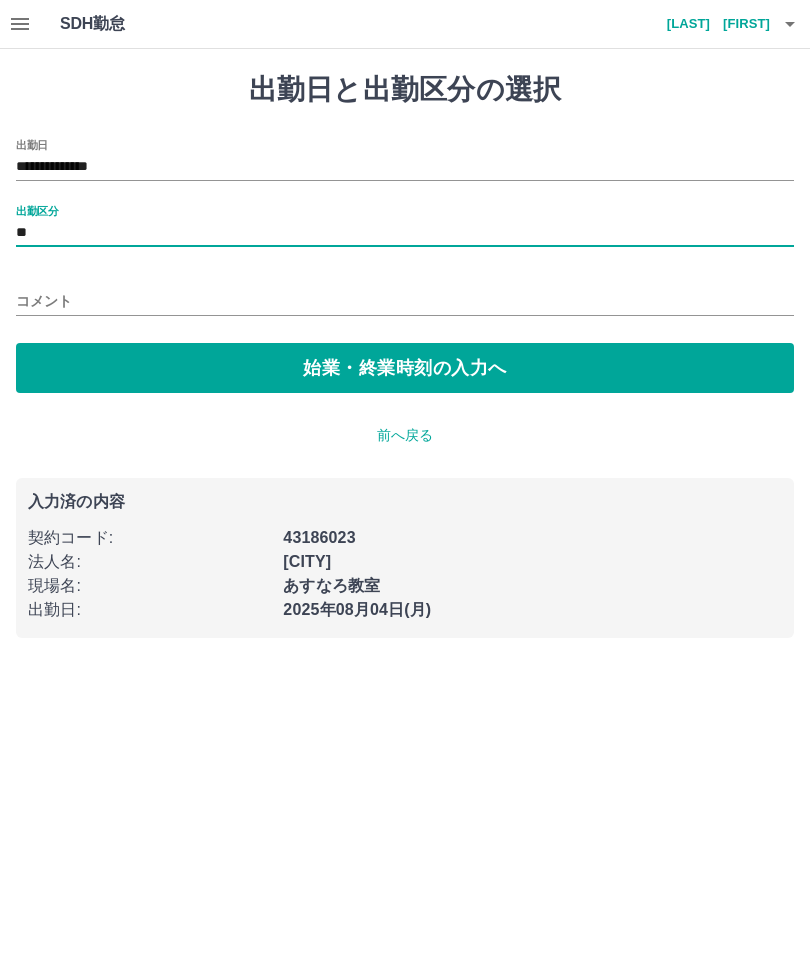 click on "始業・終業時刻の入力へ" at bounding box center [405, 368] 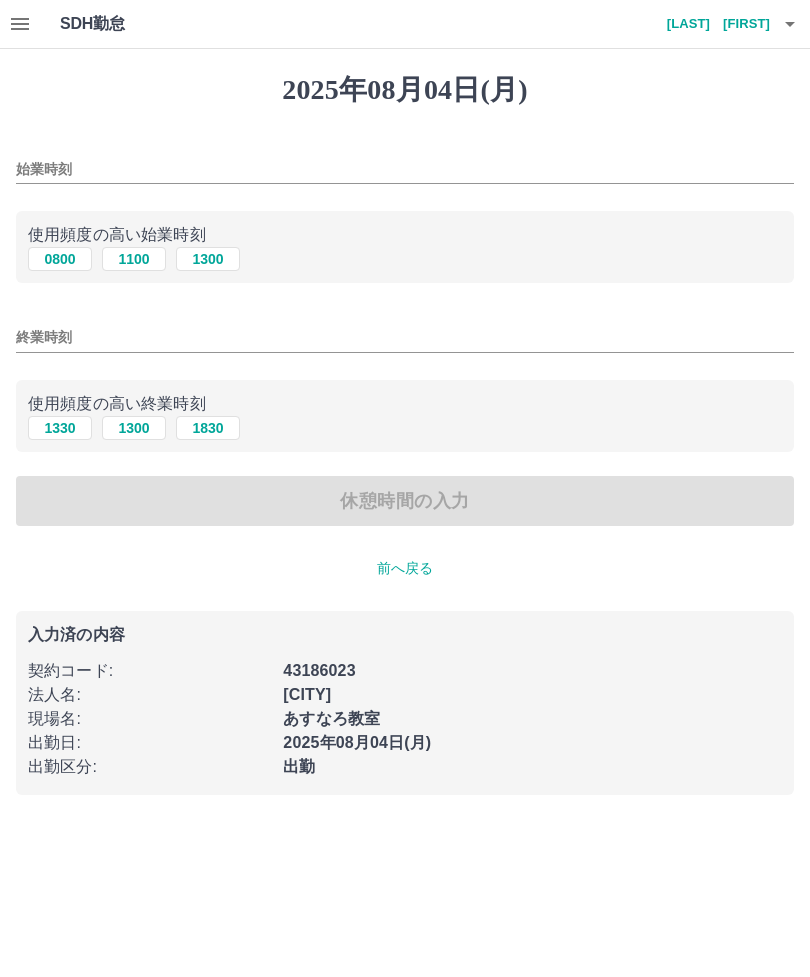 click on "1300" at bounding box center (208, 259) 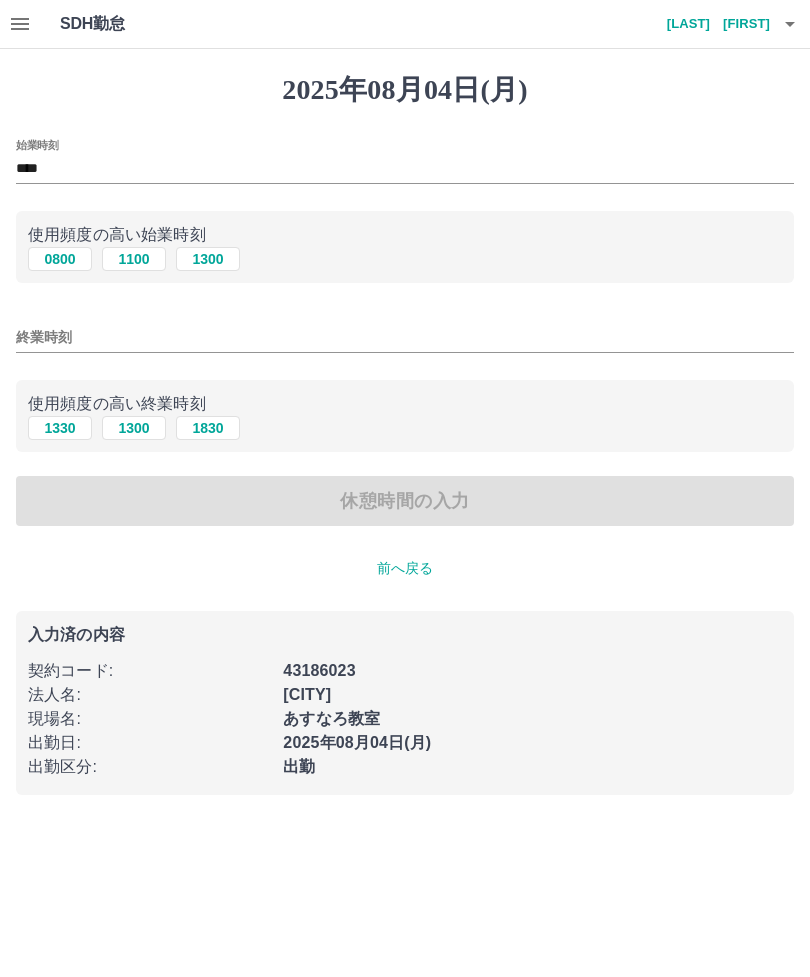 click on "終業時刻" at bounding box center [405, 337] 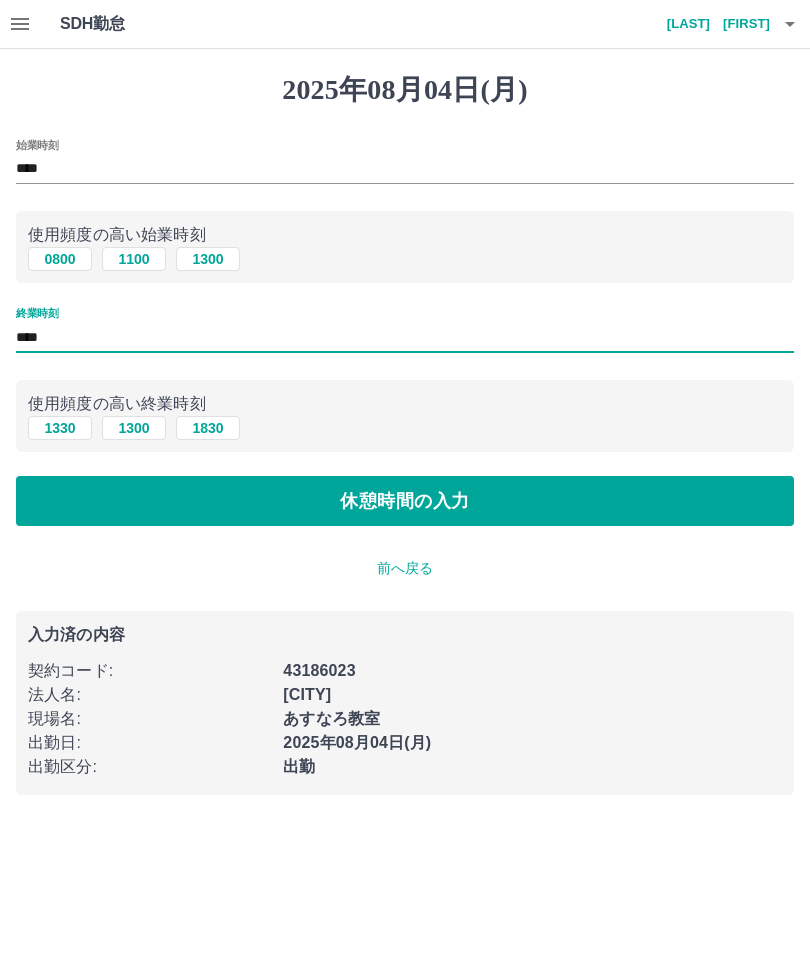 type on "****" 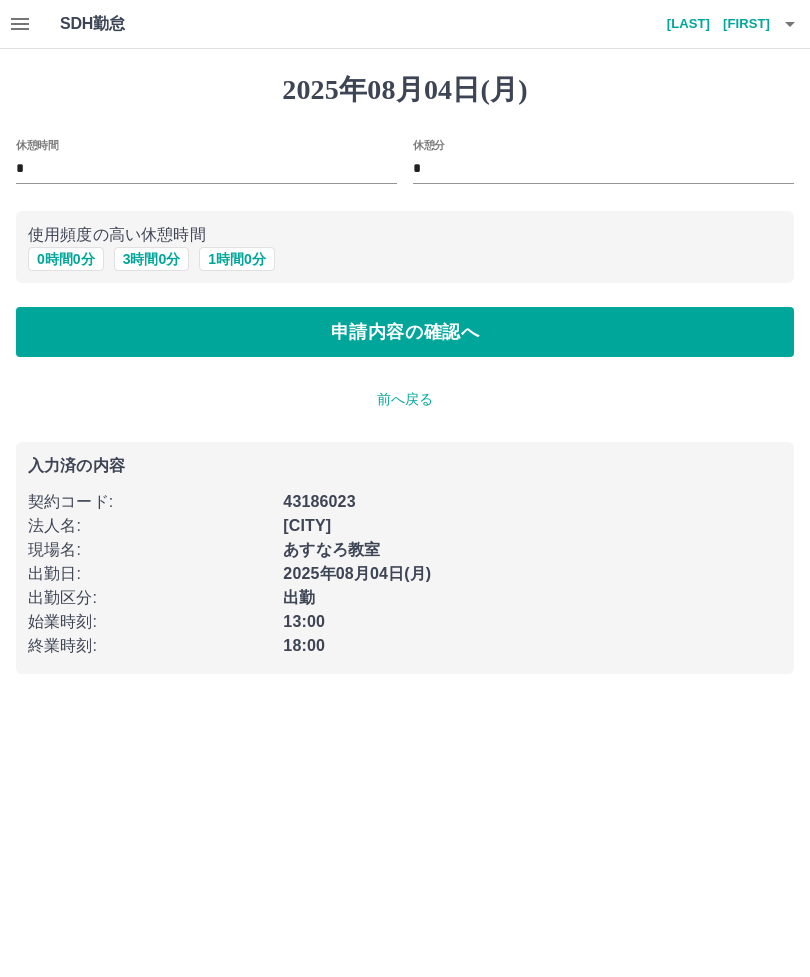 click on "申請内容の確認へ" at bounding box center [405, 332] 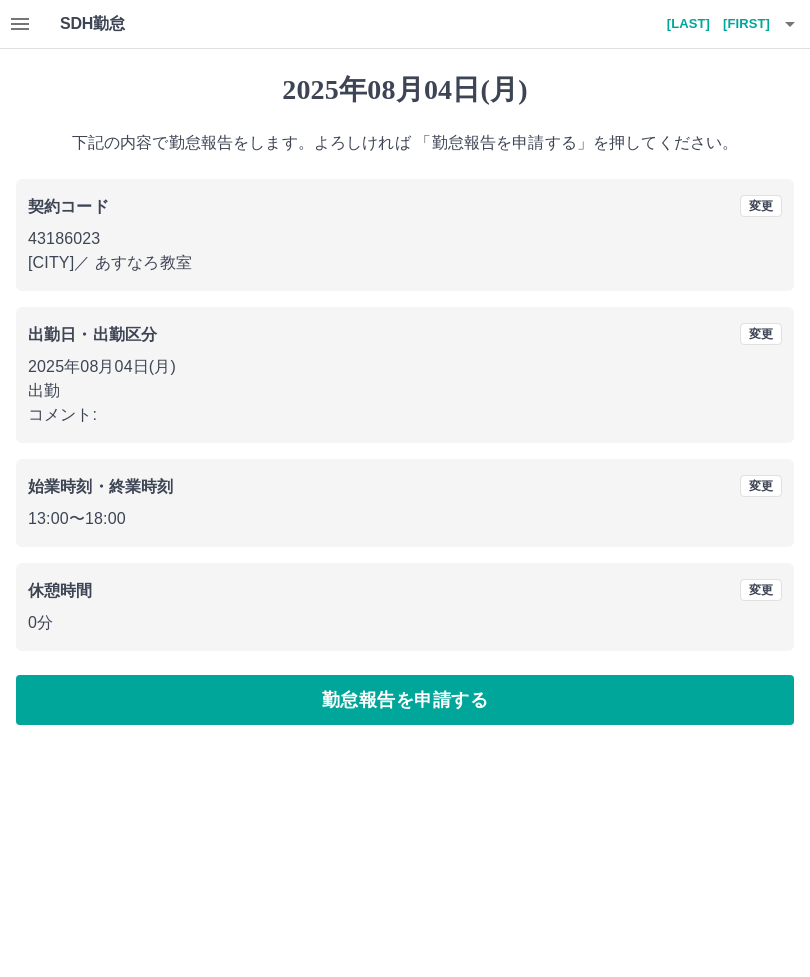 click on "勤怠報告を申請する" at bounding box center [405, 700] 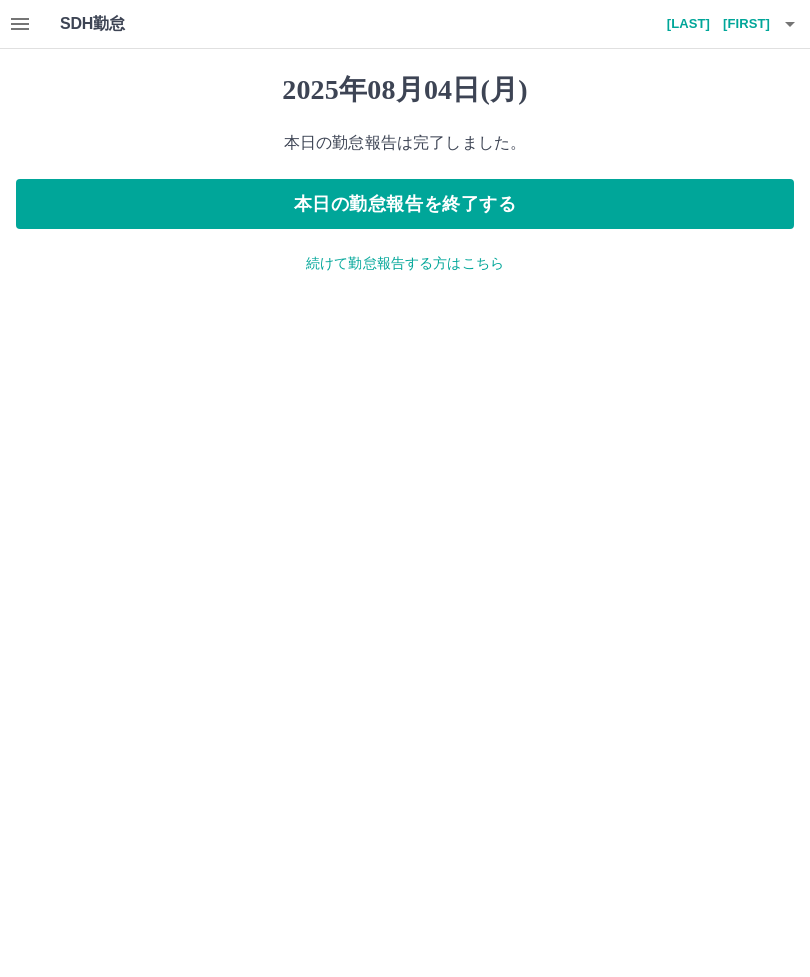 click on "本日の勤怠報告を終了する" at bounding box center [405, 204] 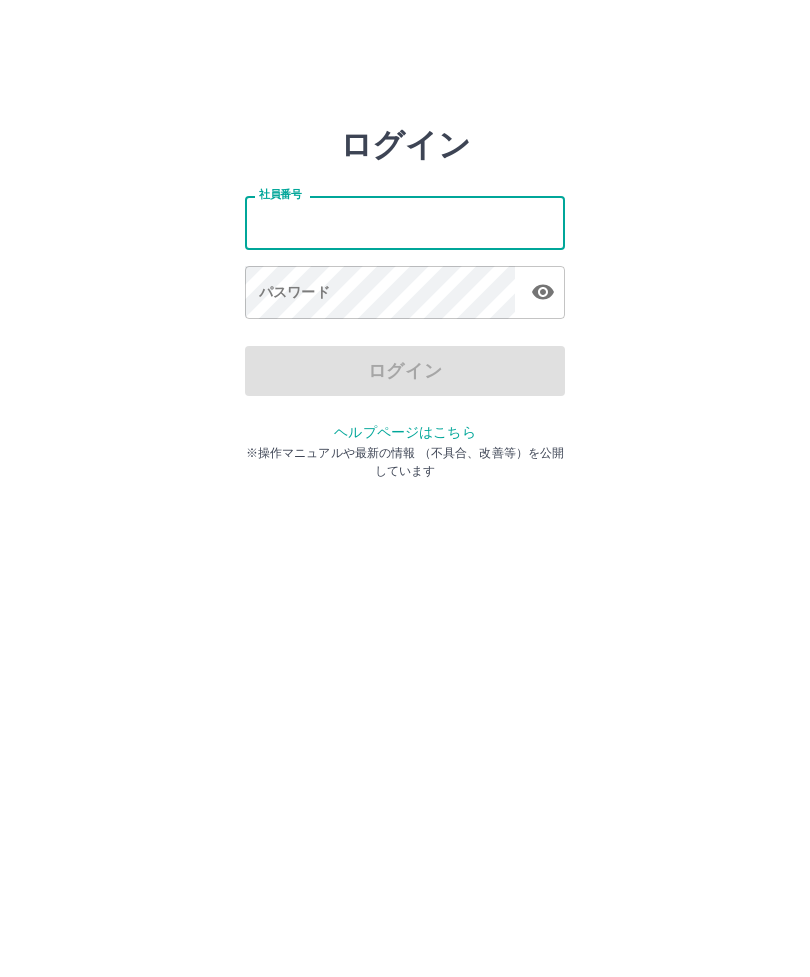 scroll, scrollTop: 0, scrollLeft: 0, axis: both 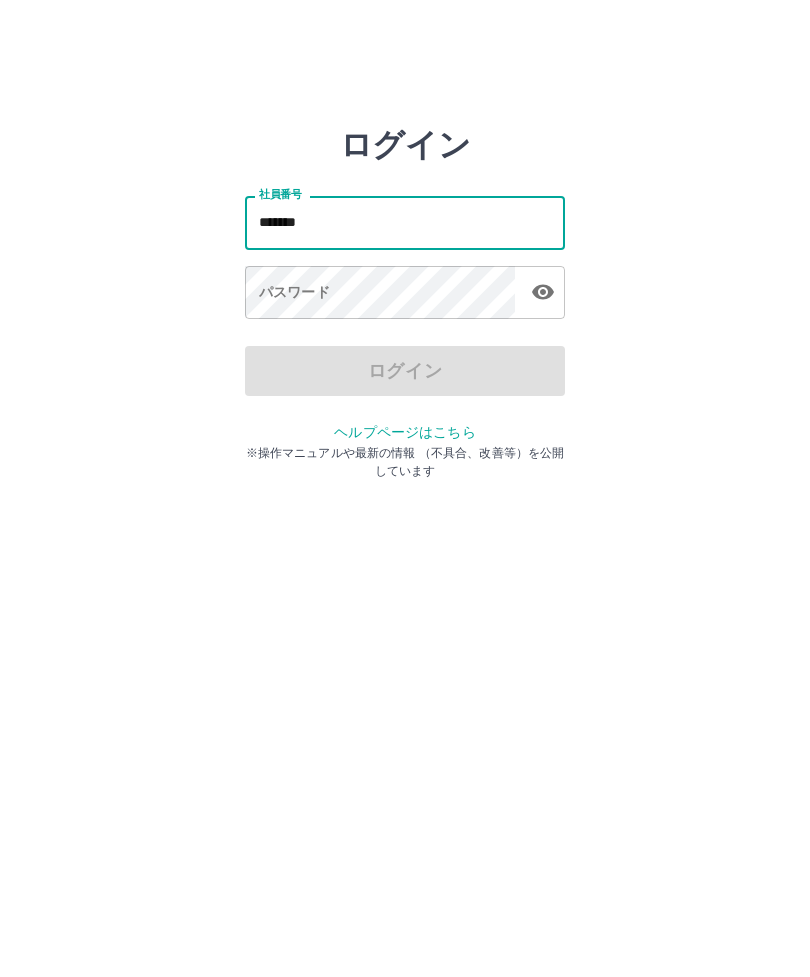 type on "*******" 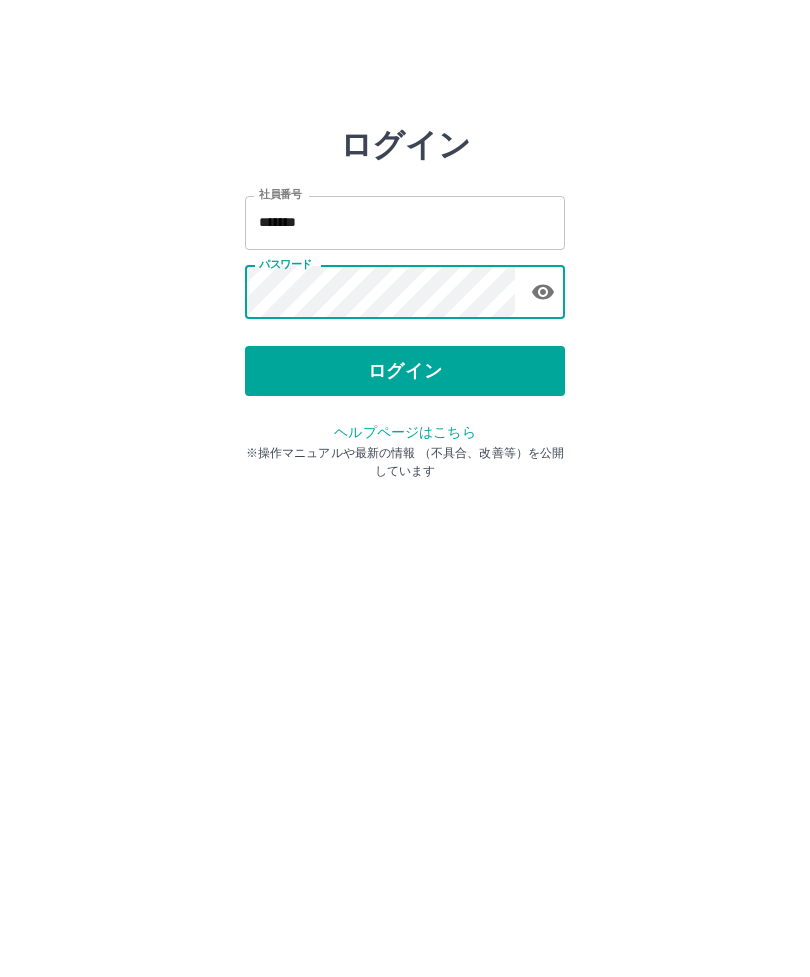 click on "ログイン" at bounding box center (405, 371) 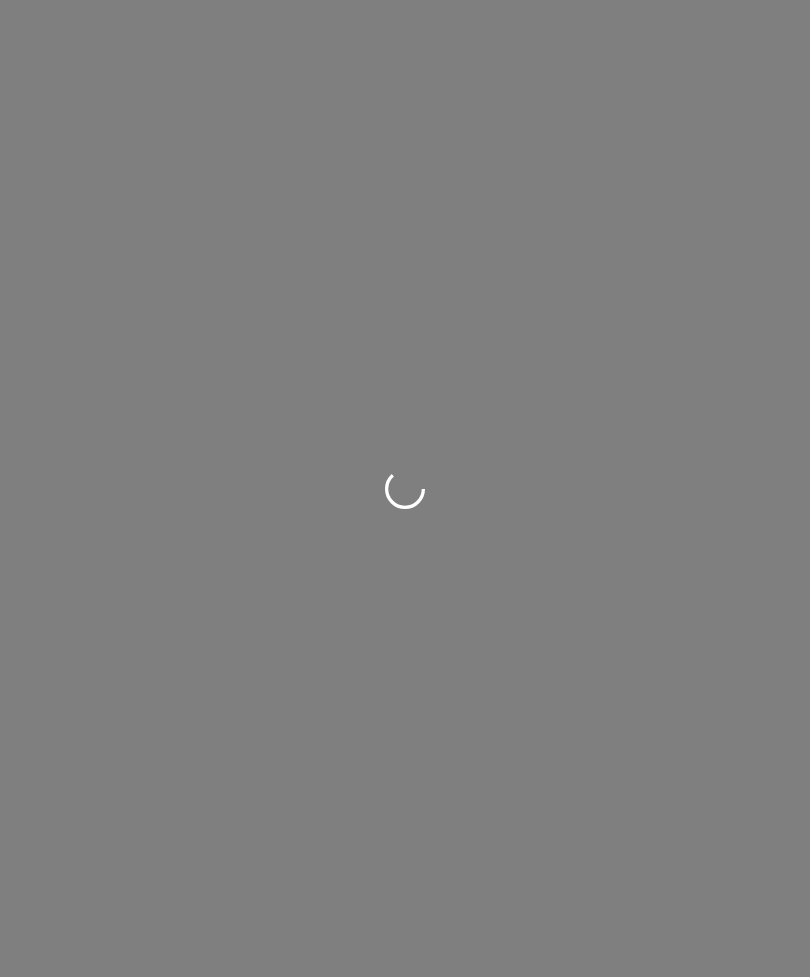 scroll, scrollTop: 0, scrollLeft: 0, axis: both 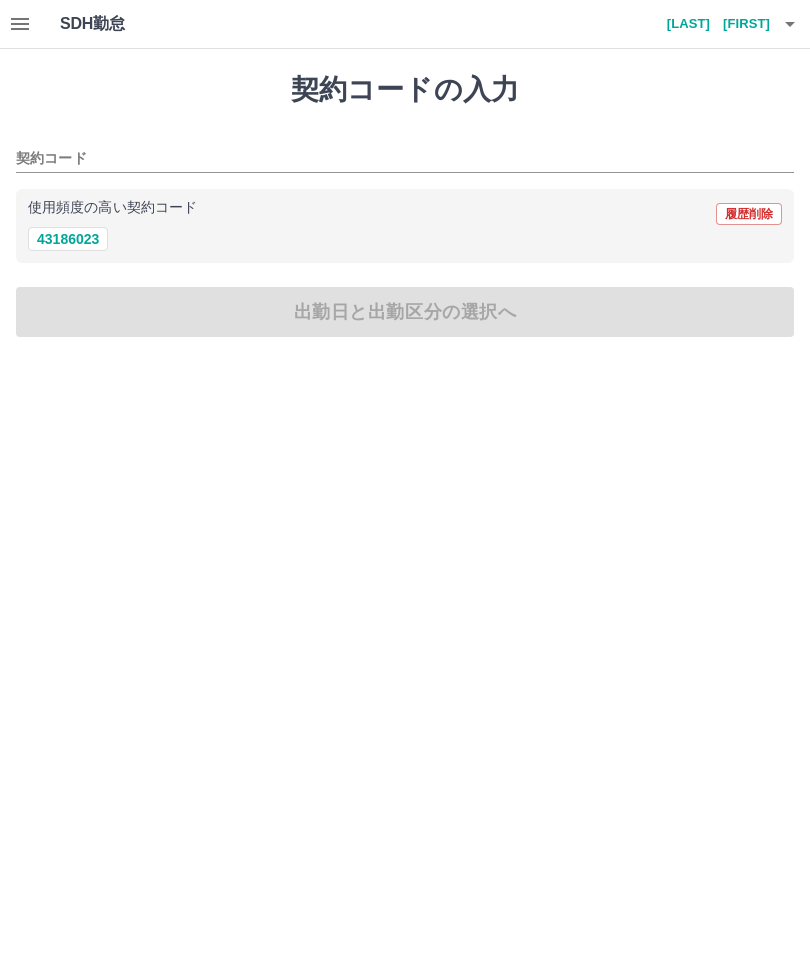 click on "43186023" at bounding box center (68, 239) 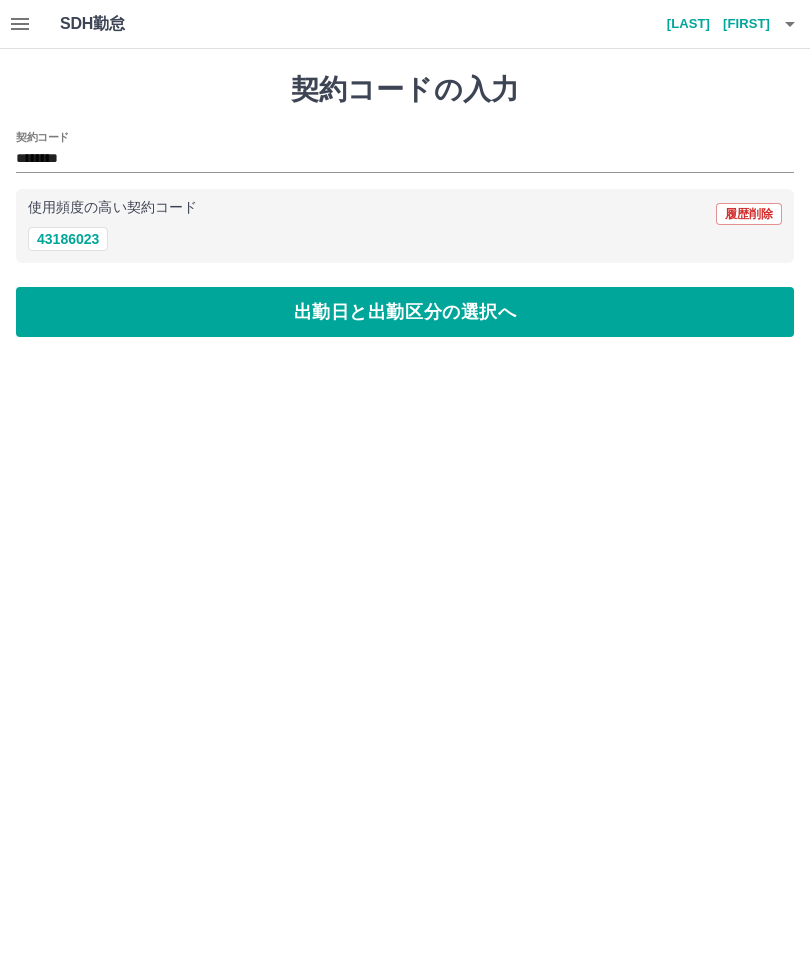 click on "出勤日と出勤区分の選択へ" at bounding box center [405, 312] 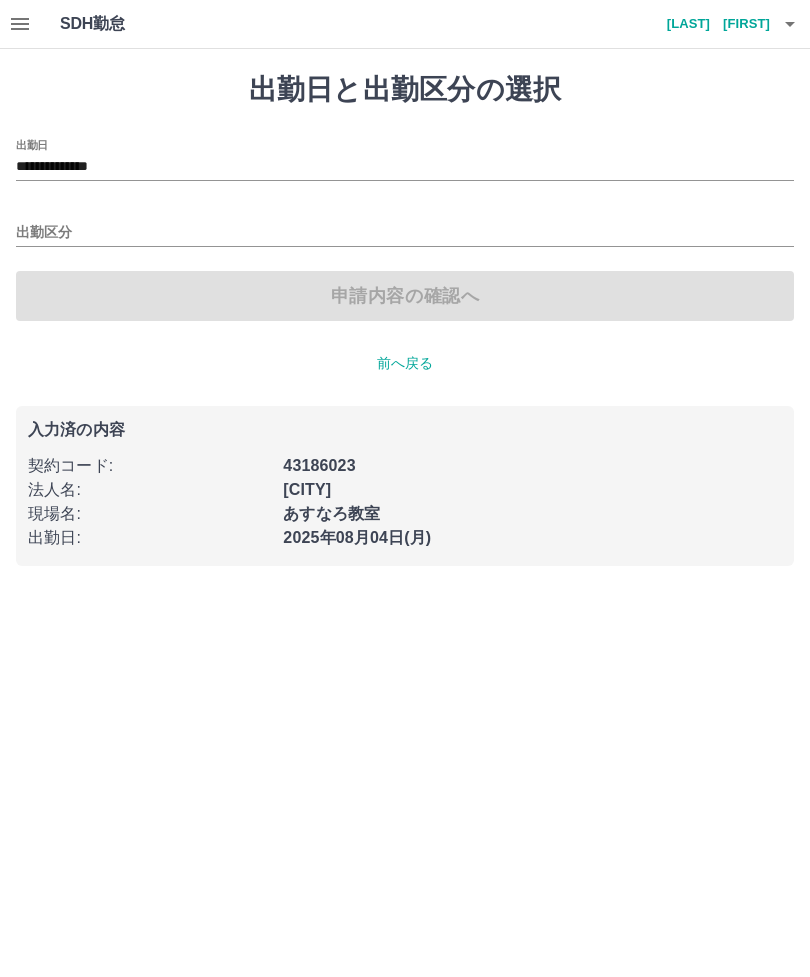 click on "出勤区分" at bounding box center [405, 233] 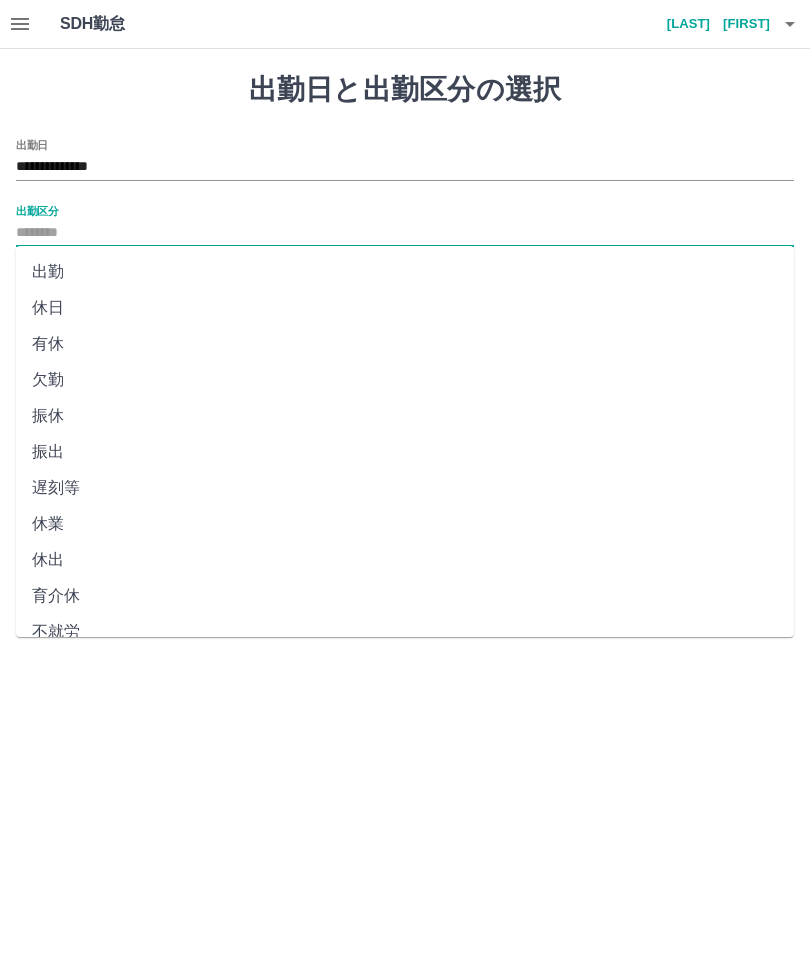 click on "出勤" at bounding box center [405, 272] 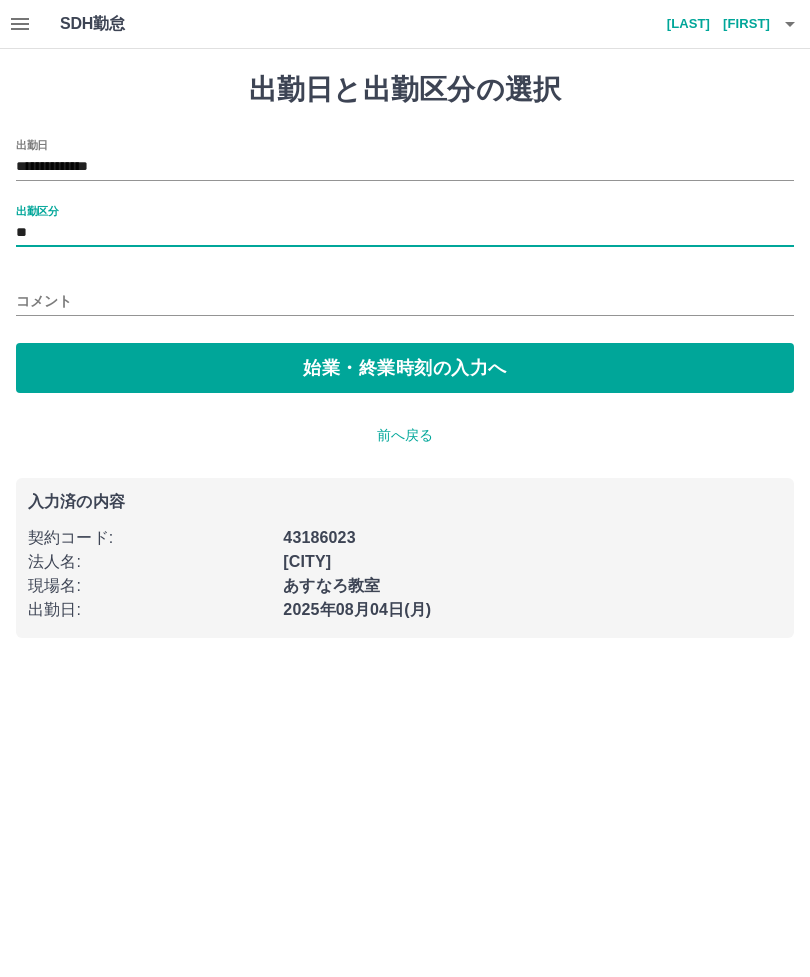 click on "始業・終業時刻の入力へ" at bounding box center [405, 368] 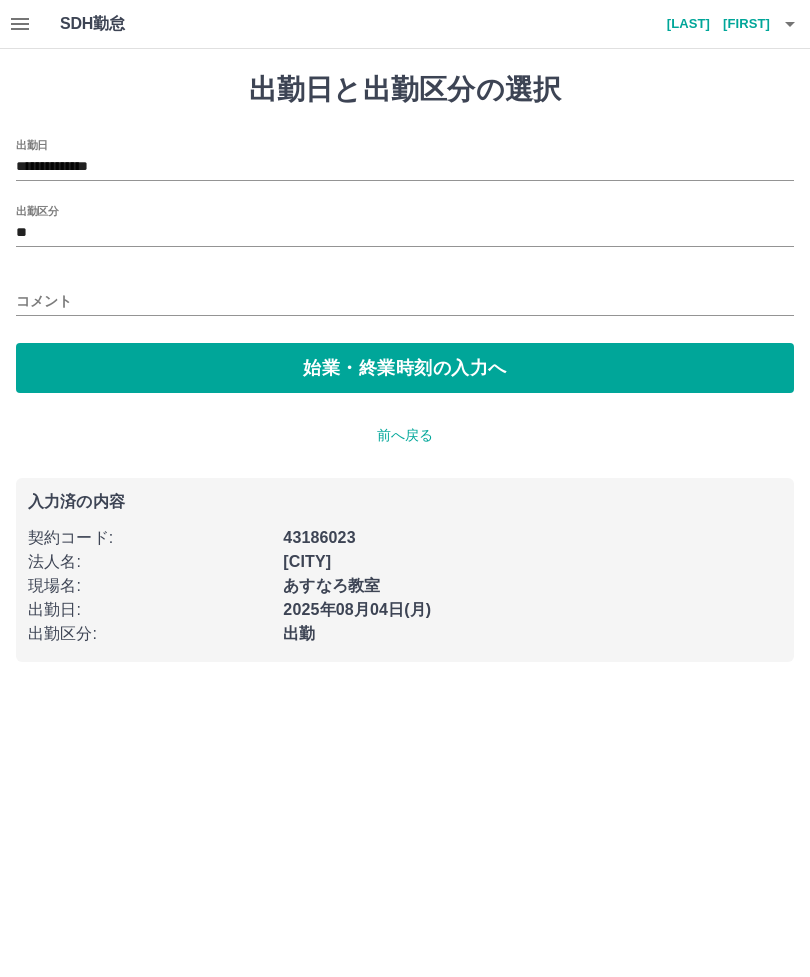 click on "コメント" at bounding box center [405, 301] 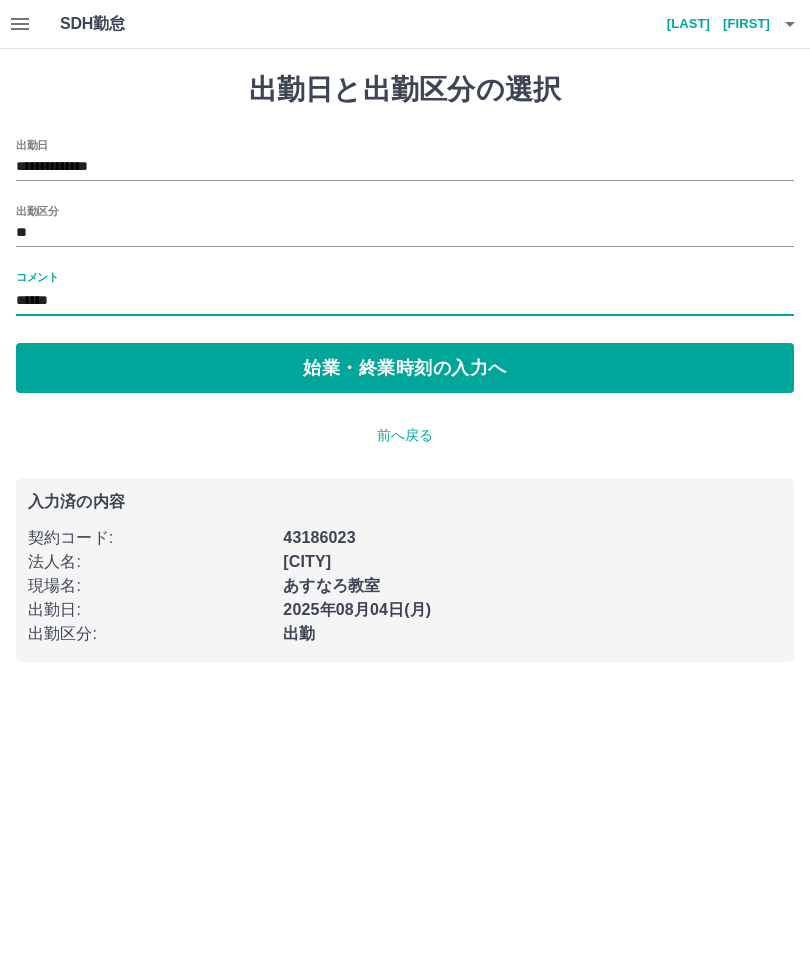 type on "*******" 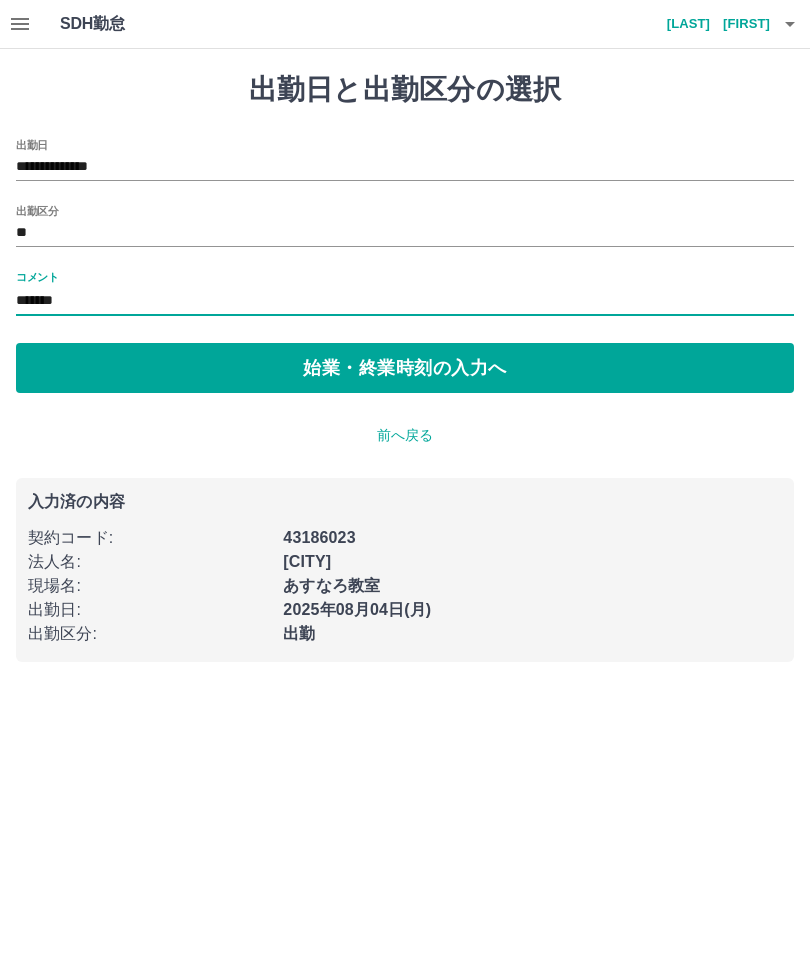 click on "始業・終業時刻の入力へ" at bounding box center [405, 368] 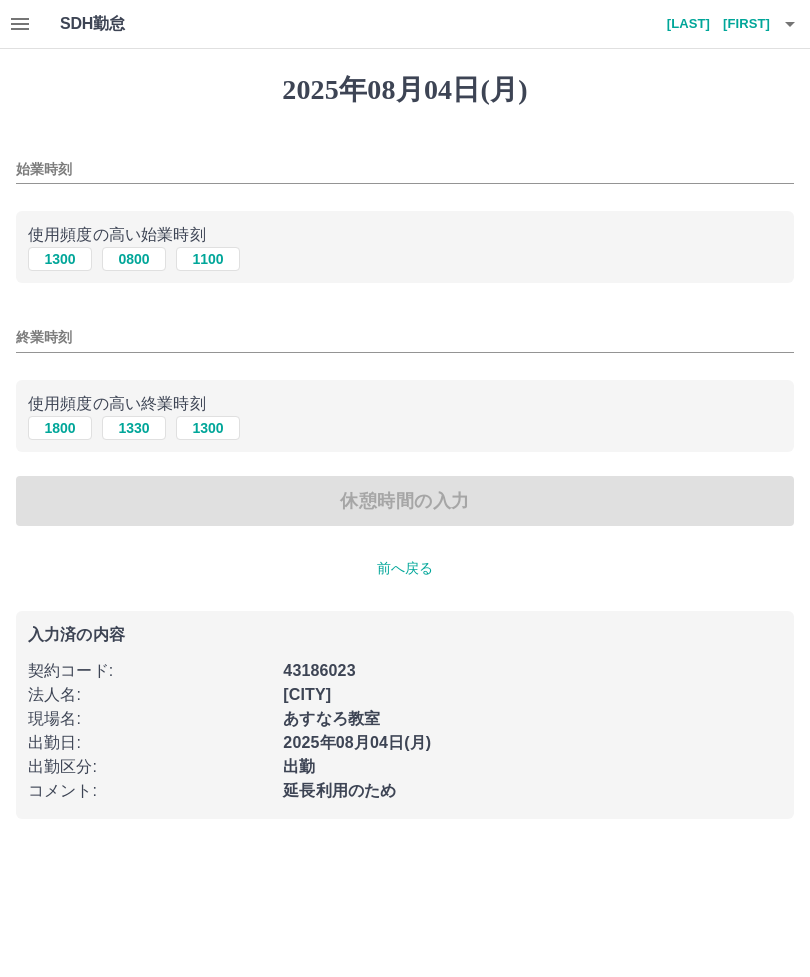 click on "1300" at bounding box center (60, 259) 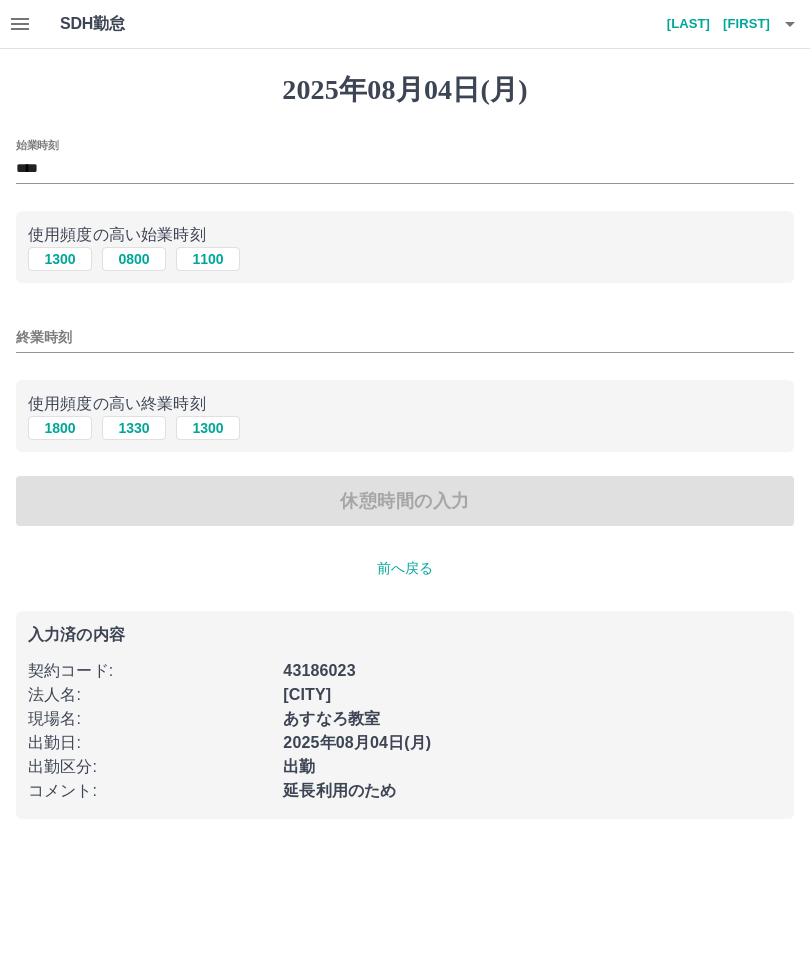 click on "終業時刻" at bounding box center (405, 337) 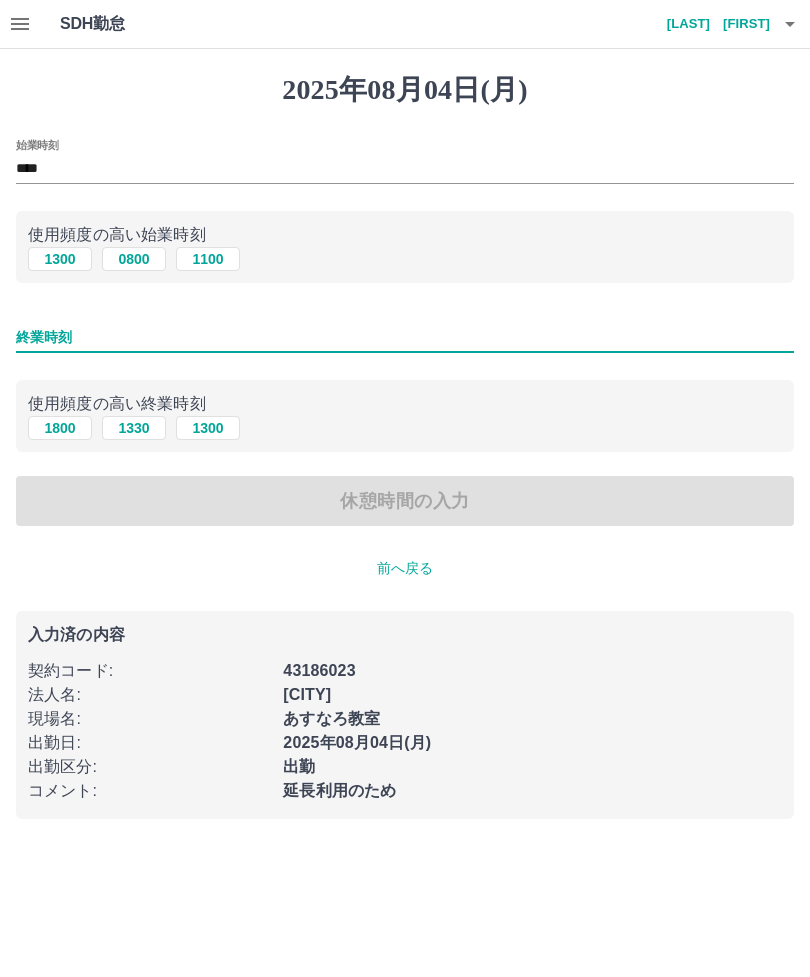 type on "*" 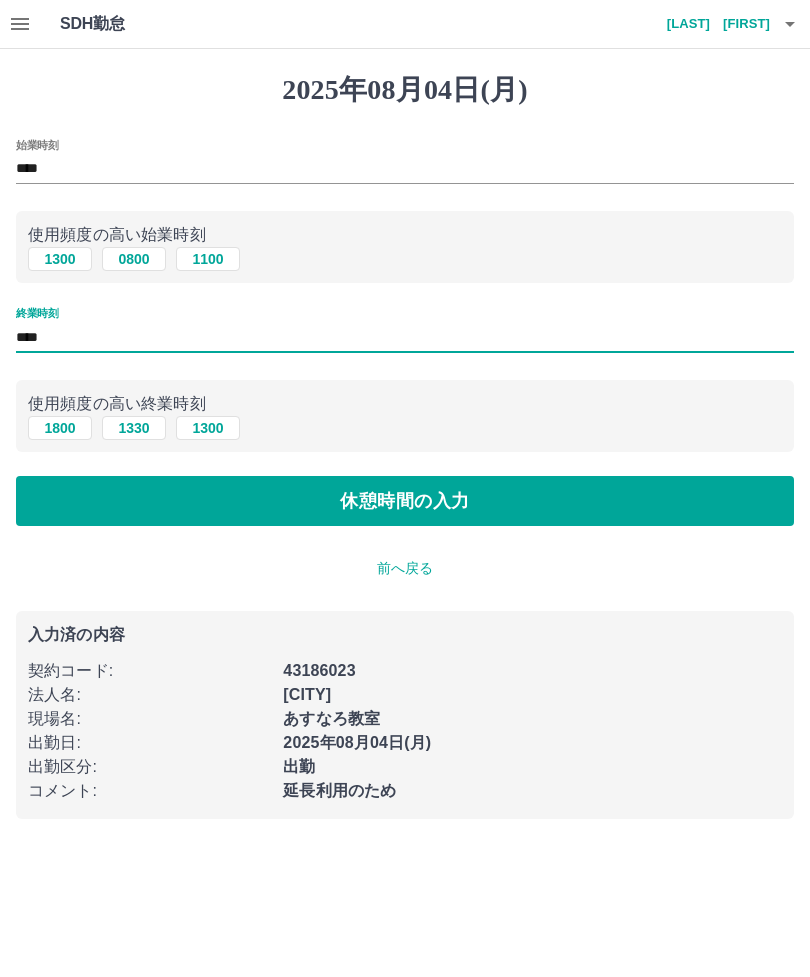 type on "****" 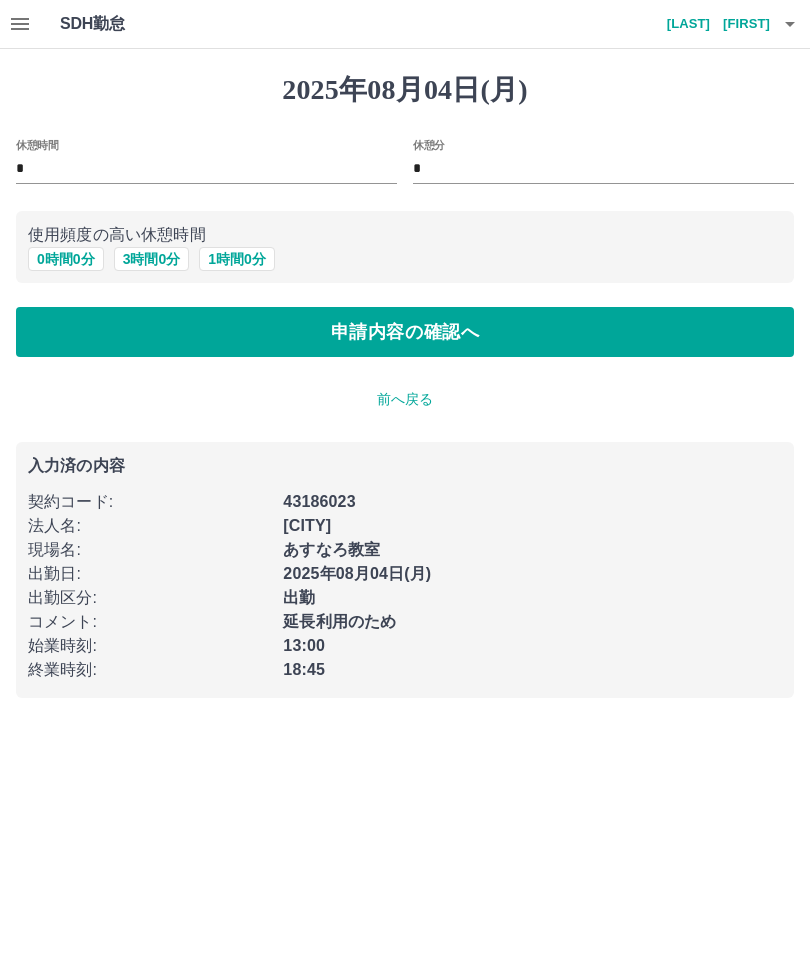click on "0 時間 0 分" at bounding box center (66, 259) 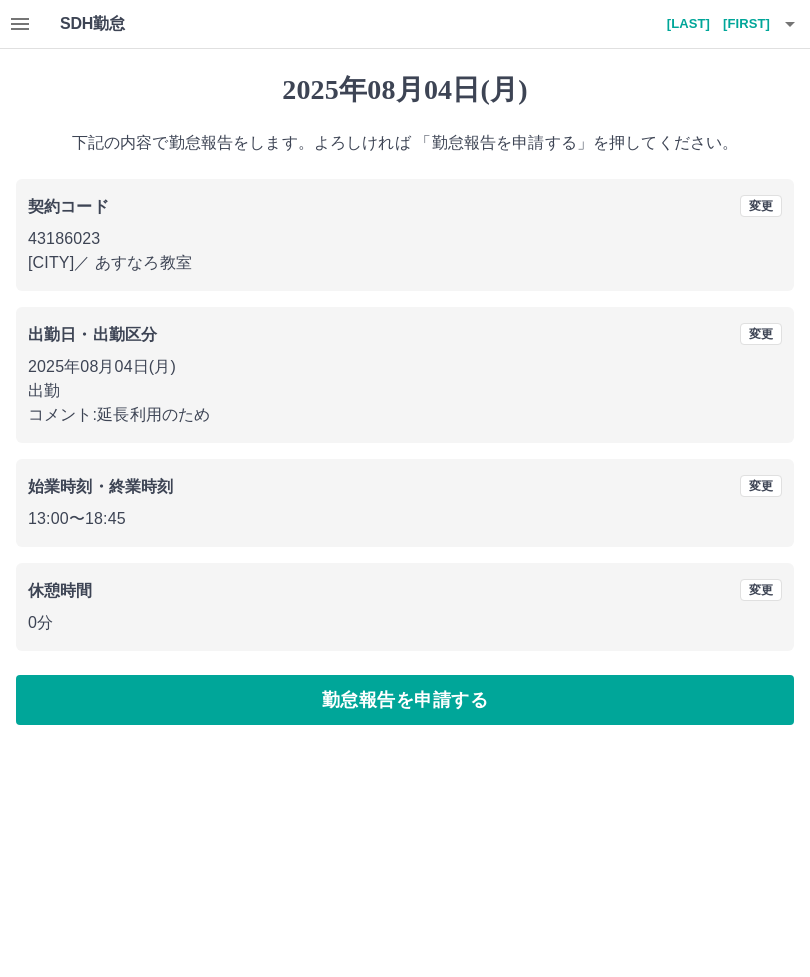 click on "勤怠報告を申請する" at bounding box center (405, 700) 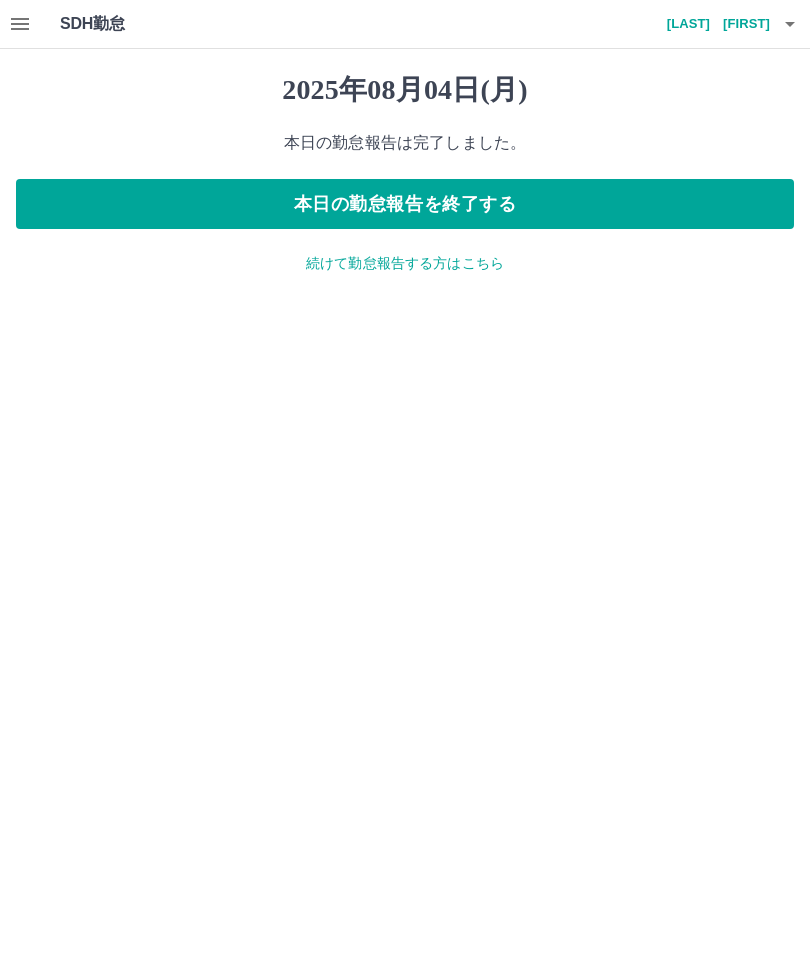 click on "本日の勤怠報告を終了する" at bounding box center [405, 204] 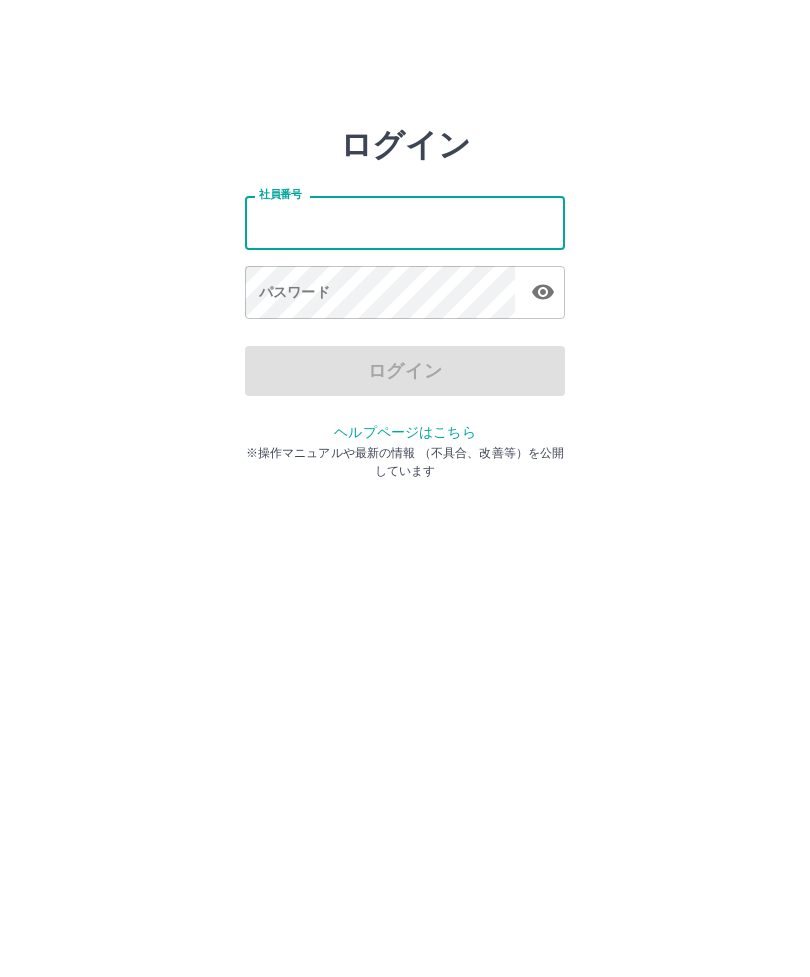 scroll, scrollTop: 0, scrollLeft: 0, axis: both 